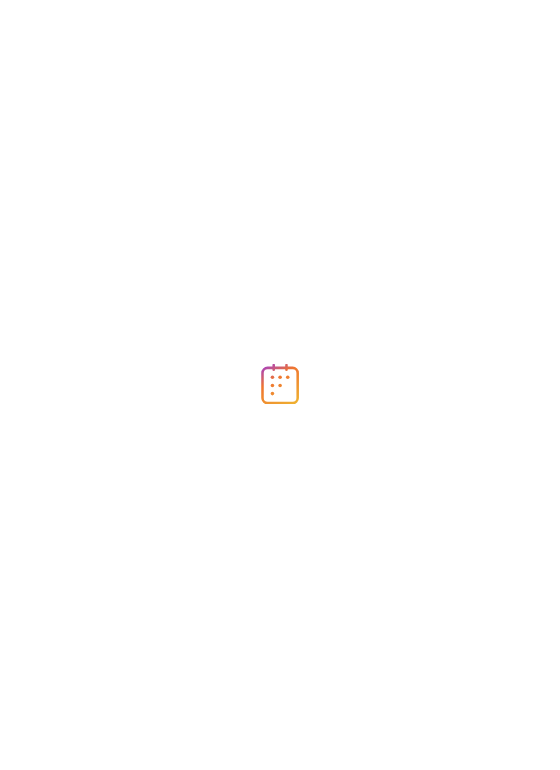 scroll, scrollTop: 0, scrollLeft: 0, axis: both 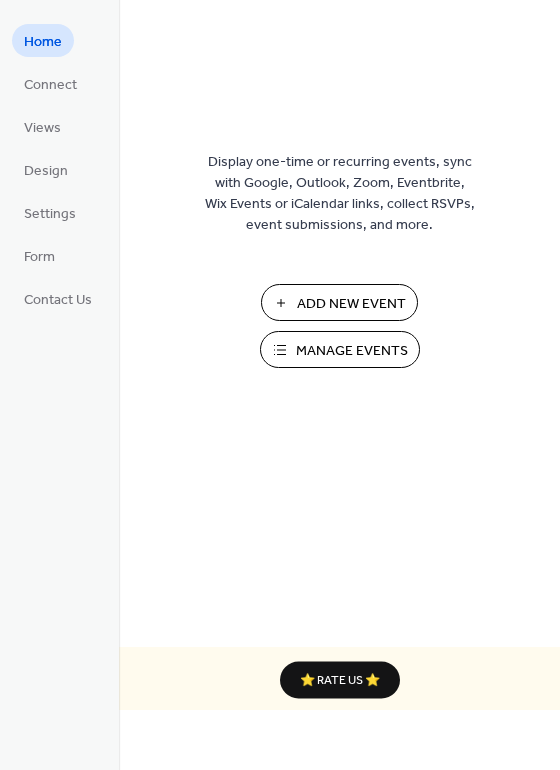 click on "Add New Event" at bounding box center [351, 304] 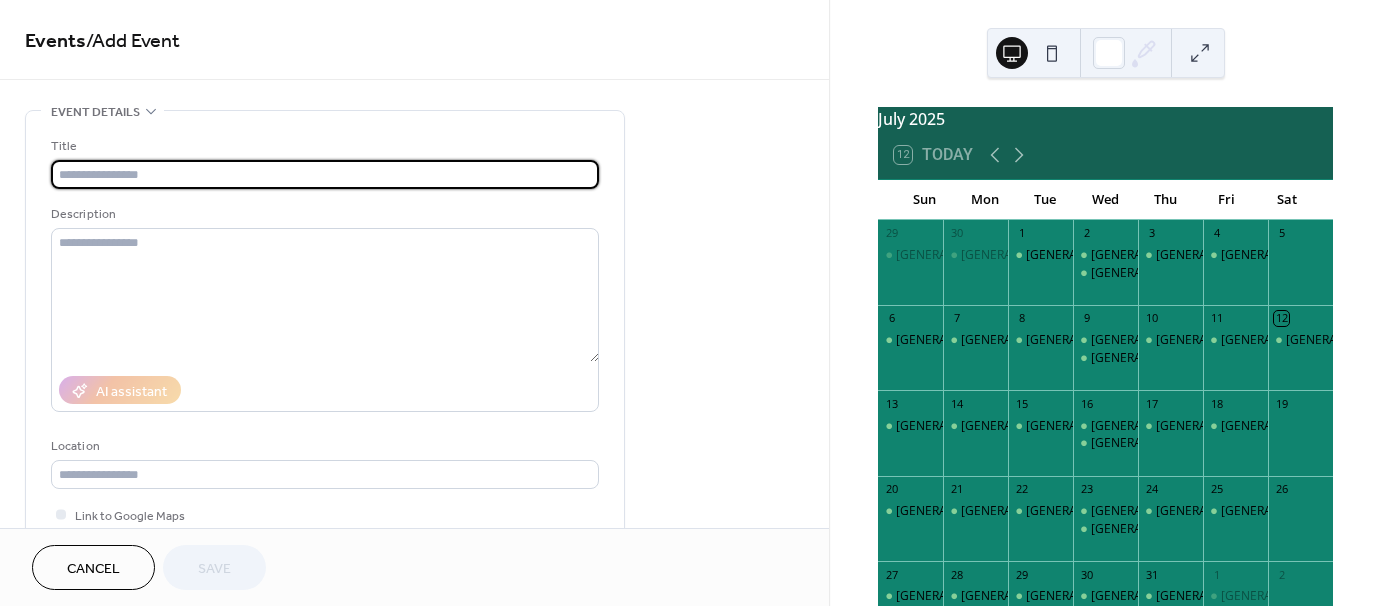 scroll, scrollTop: 0, scrollLeft: 0, axis: both 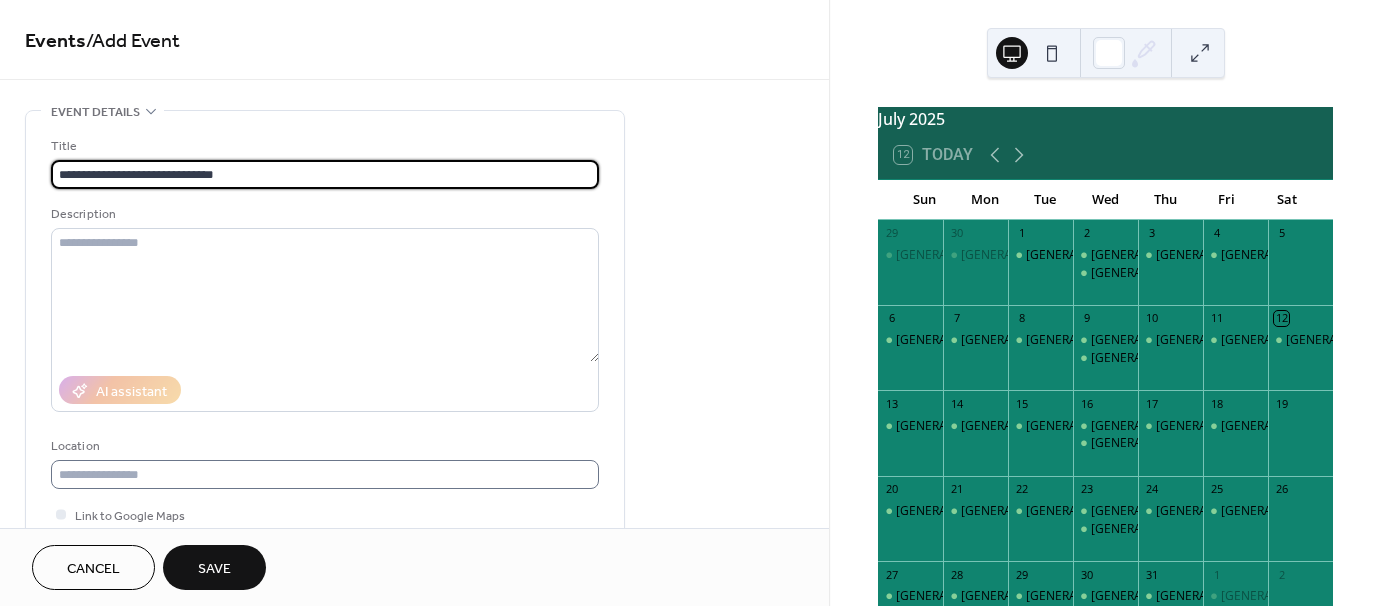 type on "**********" 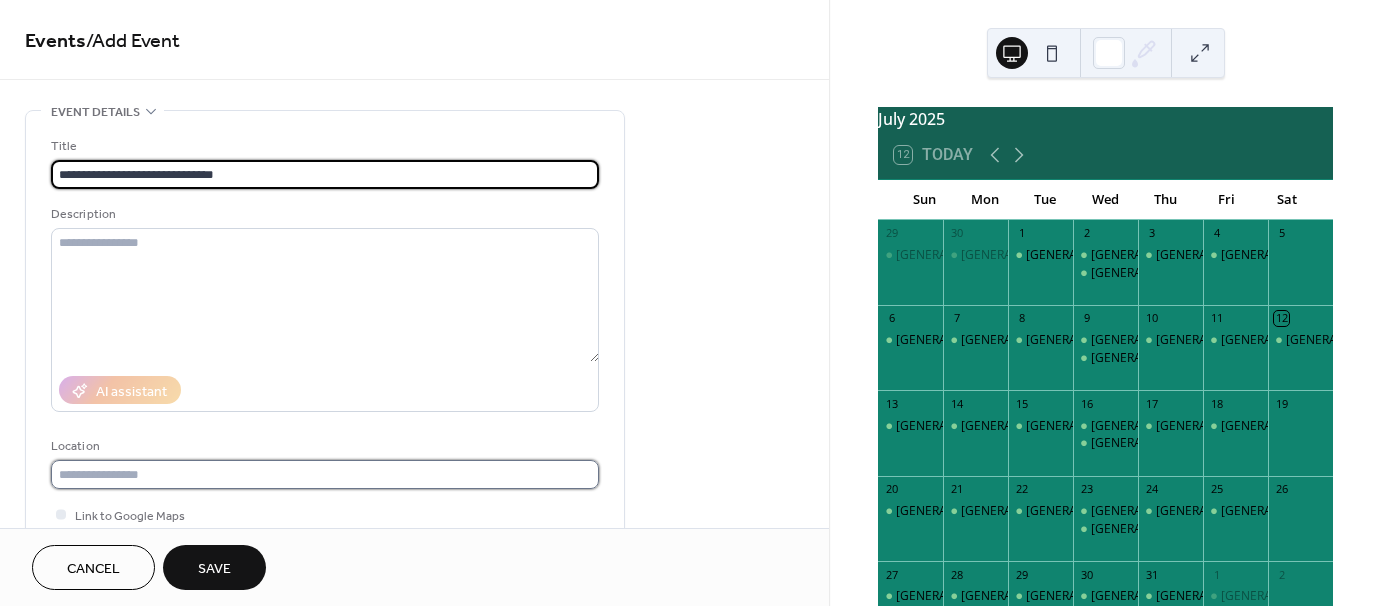 click at bounding box center (325, 474) 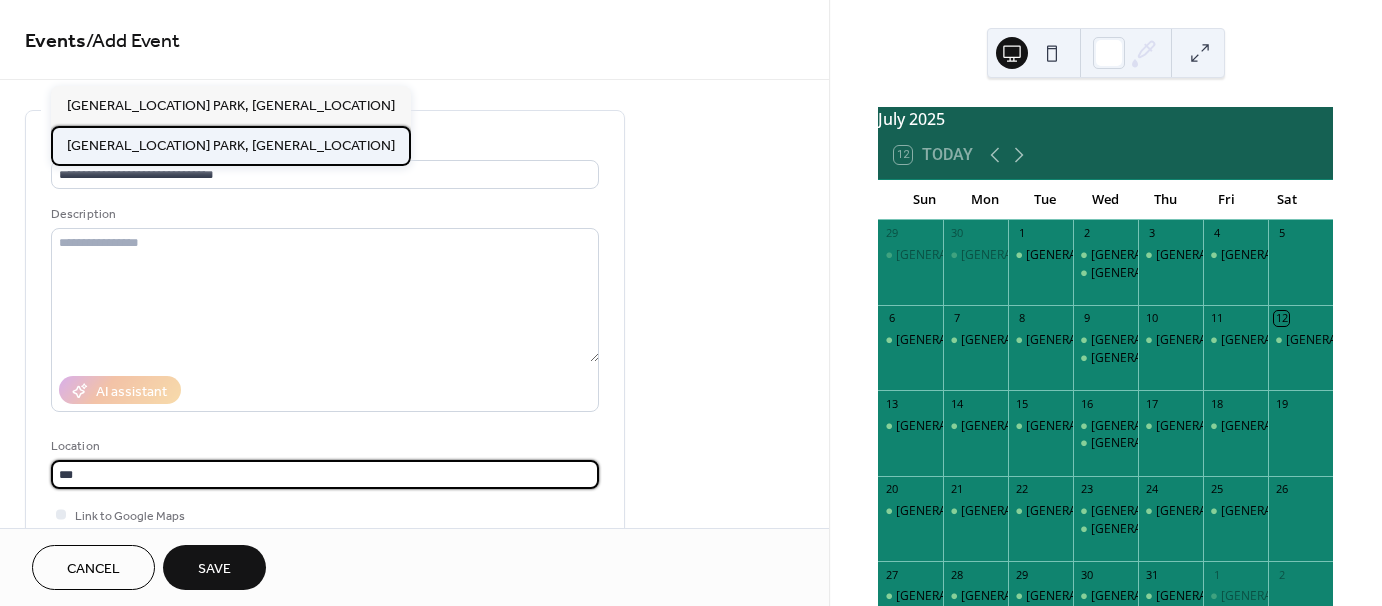 click on "[GENERAL_LOCATION] PARK, [GENERAL_LOCATION]" at bounding box center (231, 145) 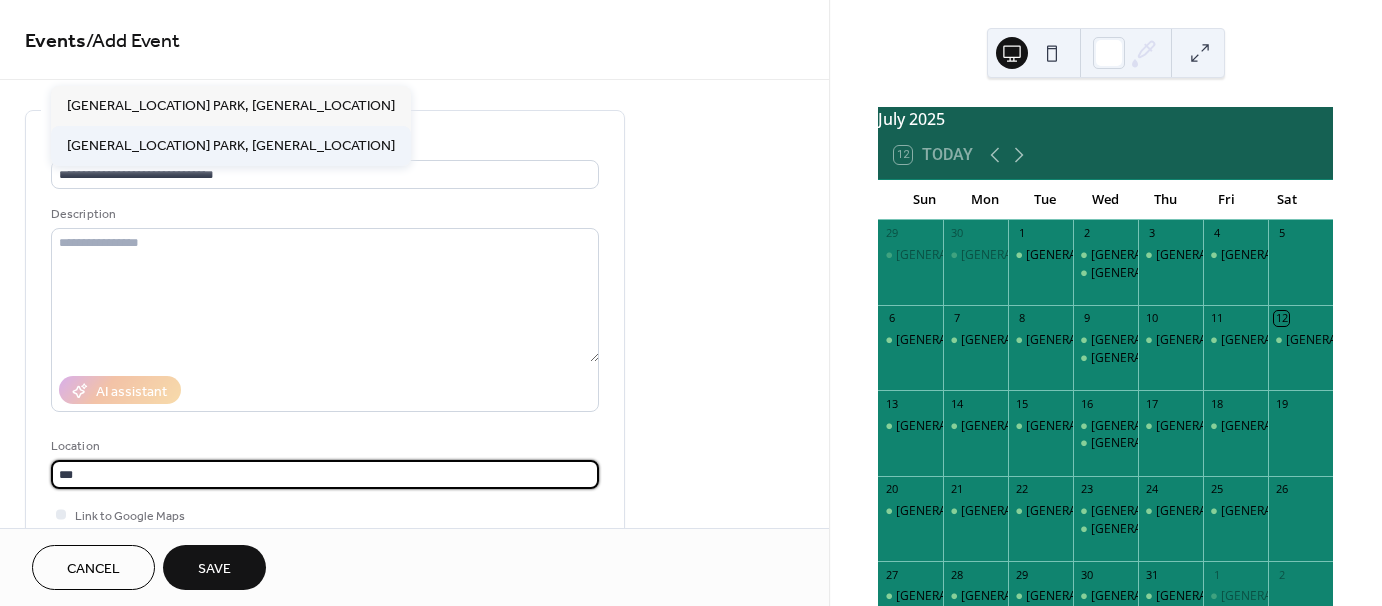 type on "**********" 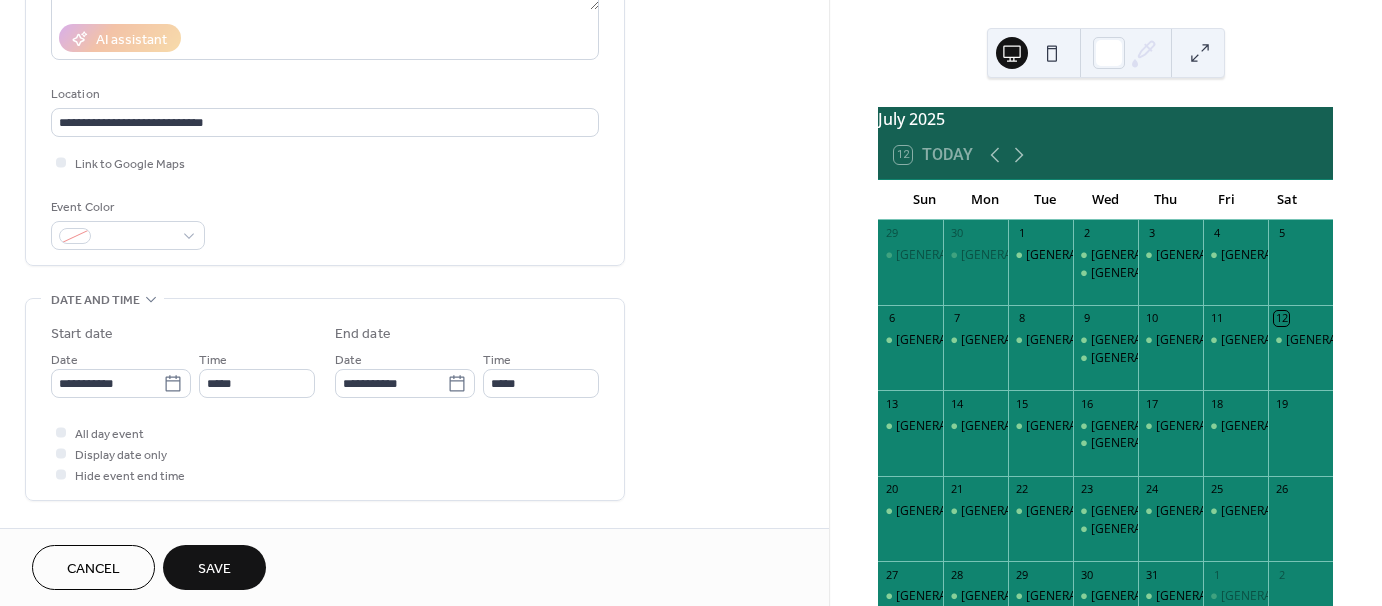 scroll, scrollTop: 400, scrollLeft: 0, axis: vertical 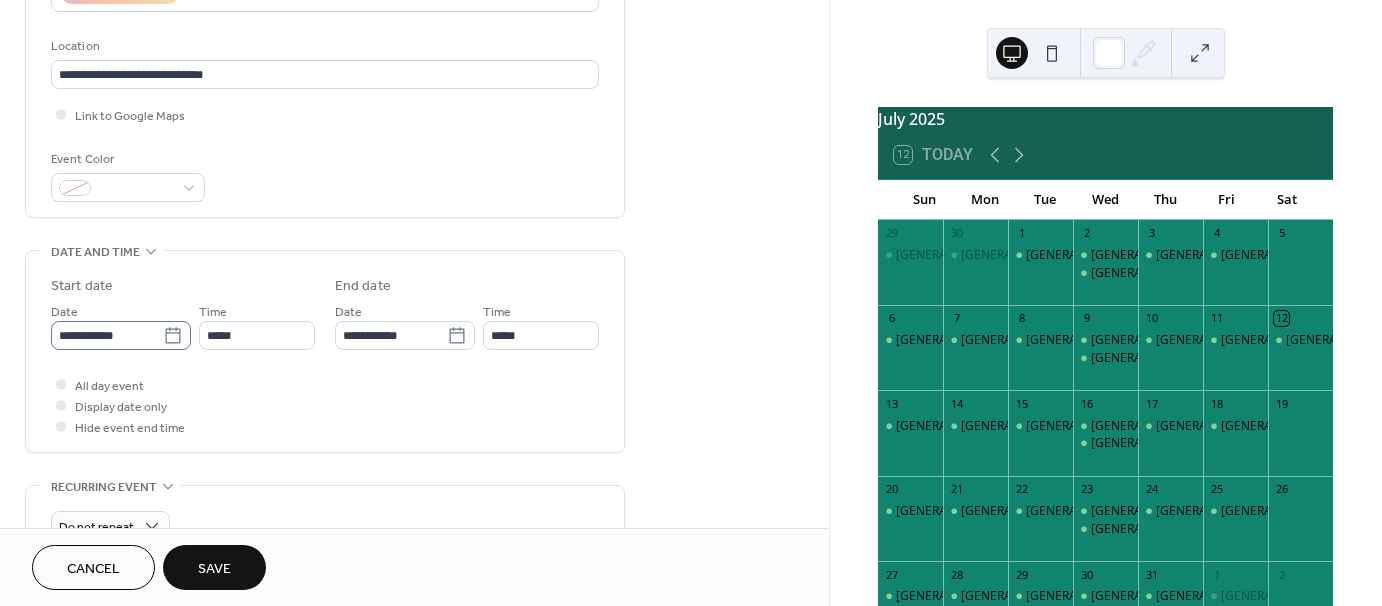 click 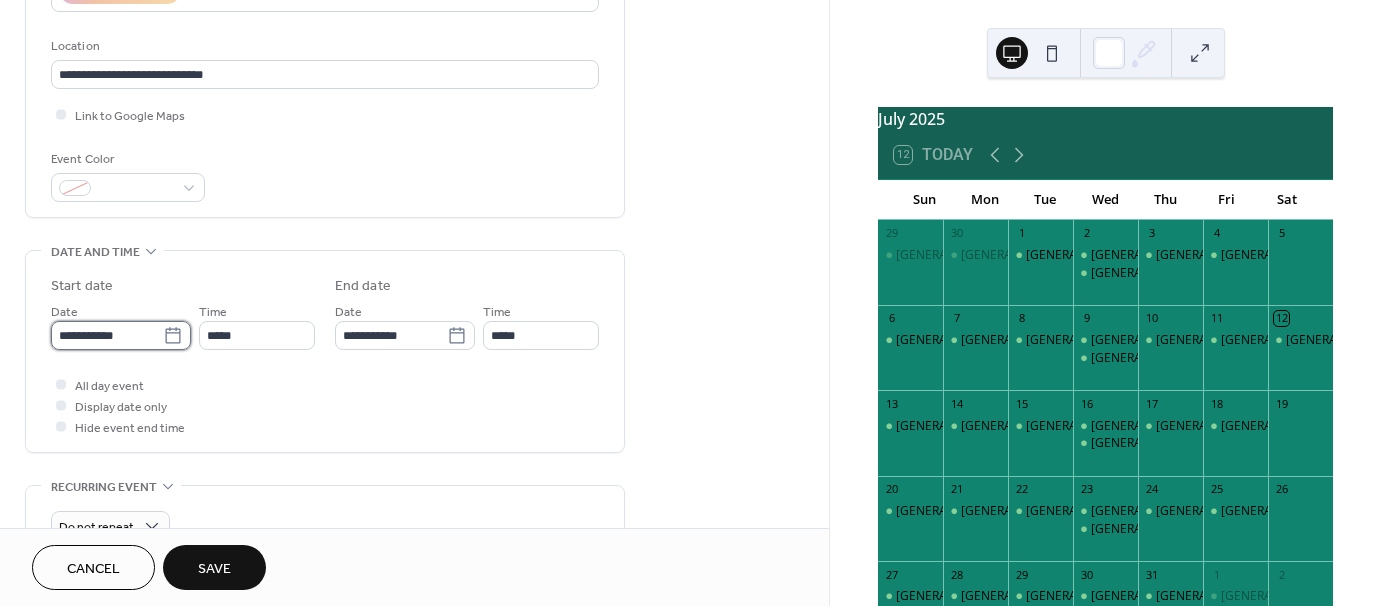 click on "**********" at bounding box center (107, 335) 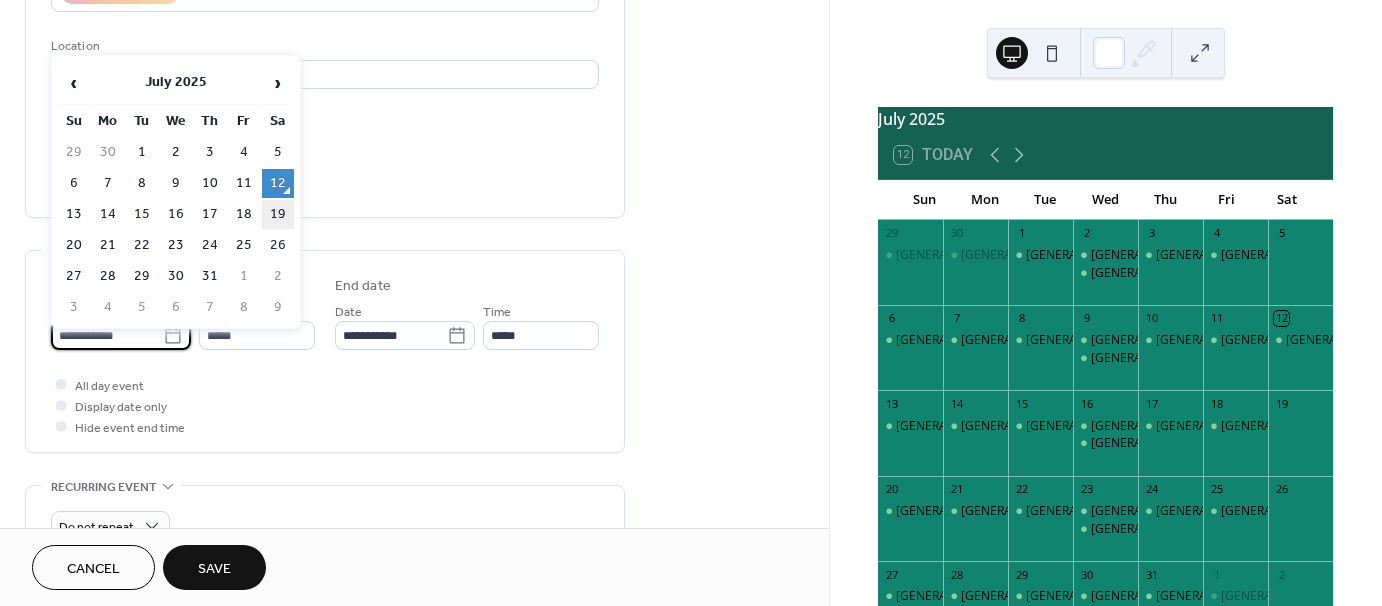 click on "19" at bounding box center (278, 214) 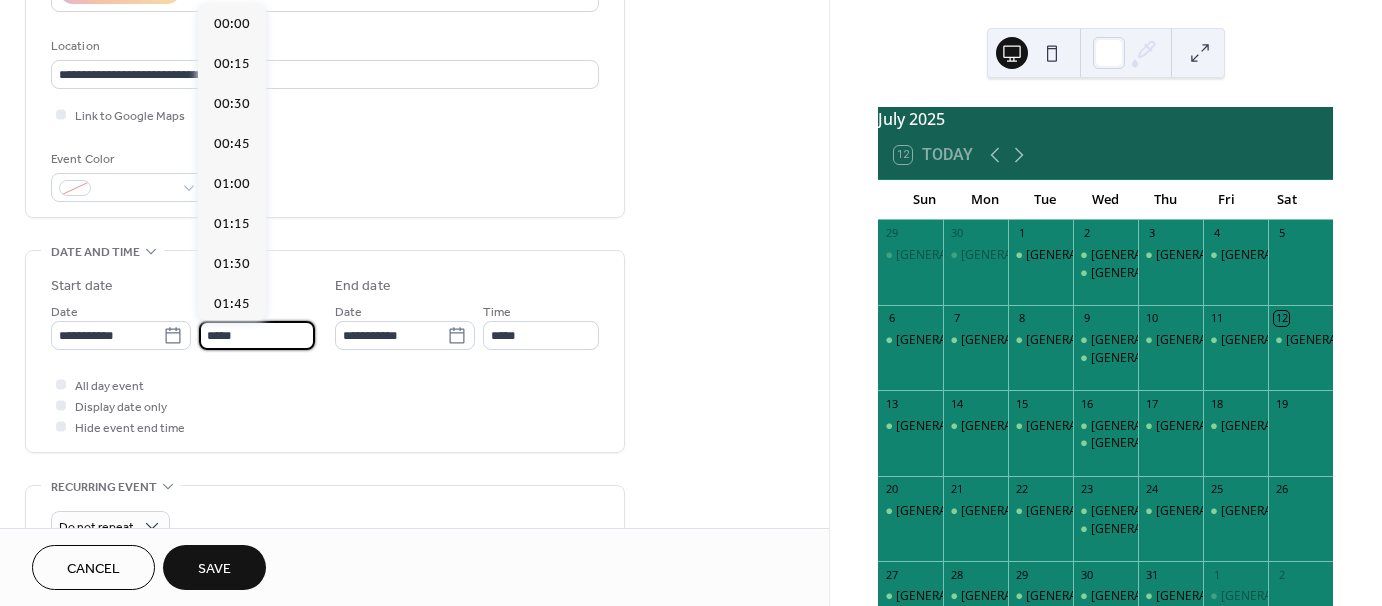 click on "*****" at bounding box center [257, 335] 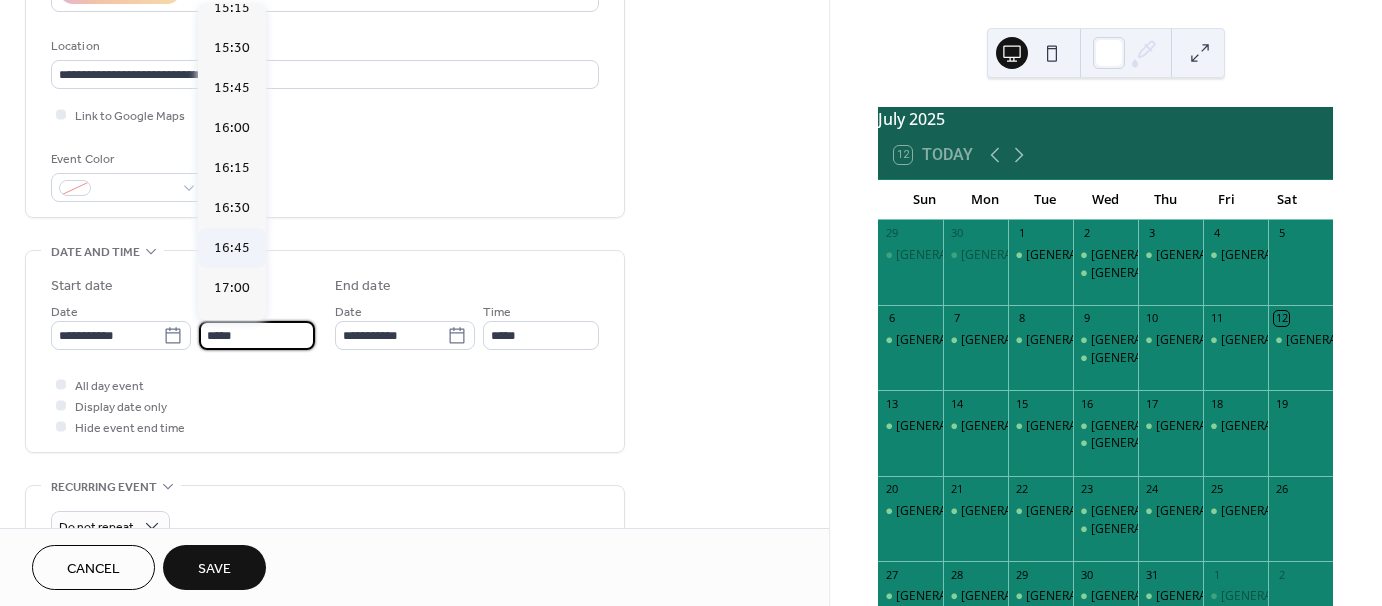 scroll, scrollTop: 2629, scrollLeft: 0, axis: vertical 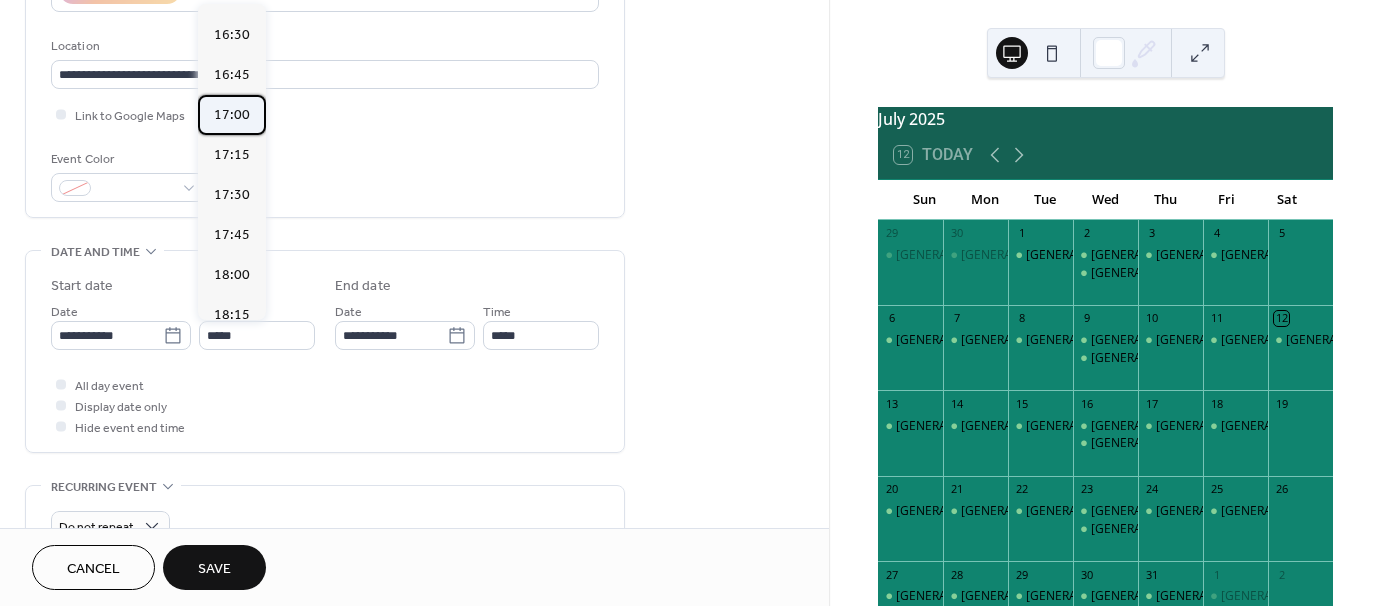 click on "17:00" at bounding box center [232, 115] 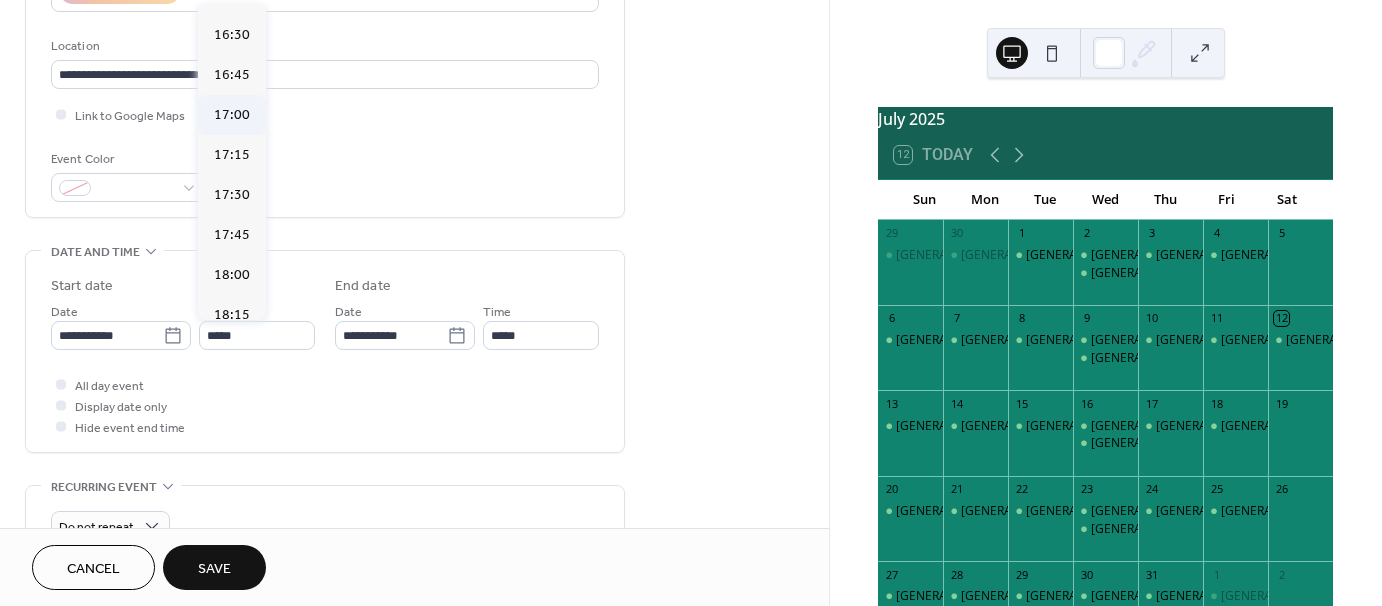 type on "*****" 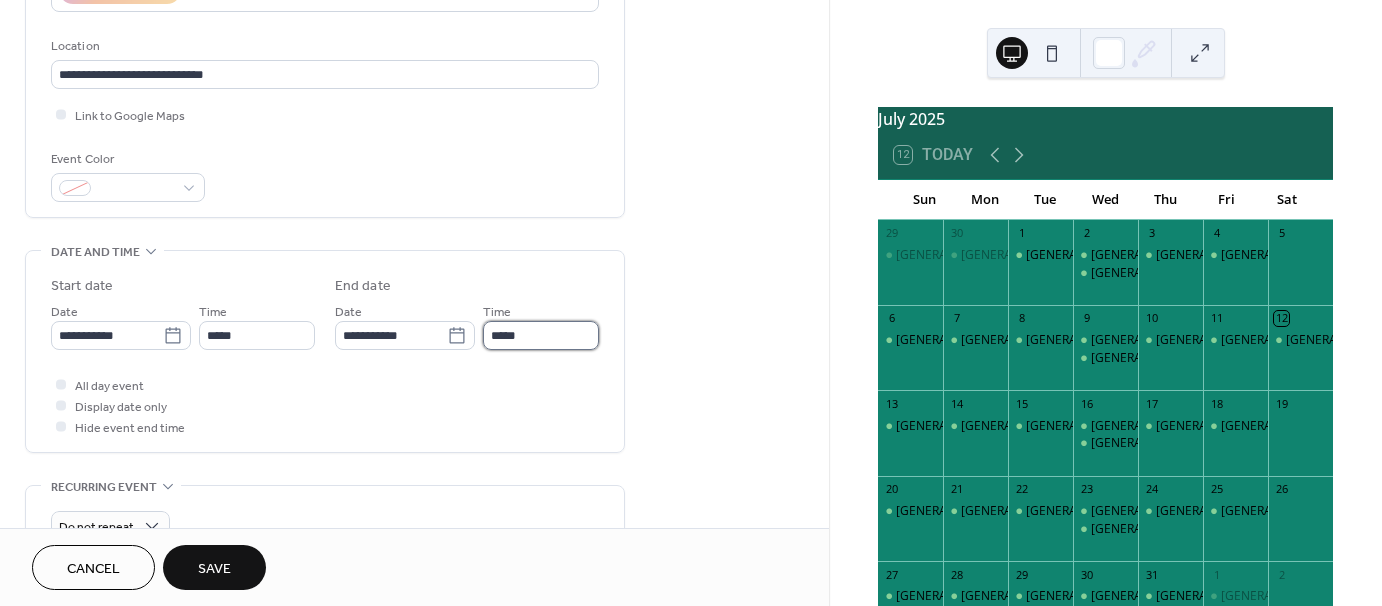 click on "*****" at bounding box center (541, 335) 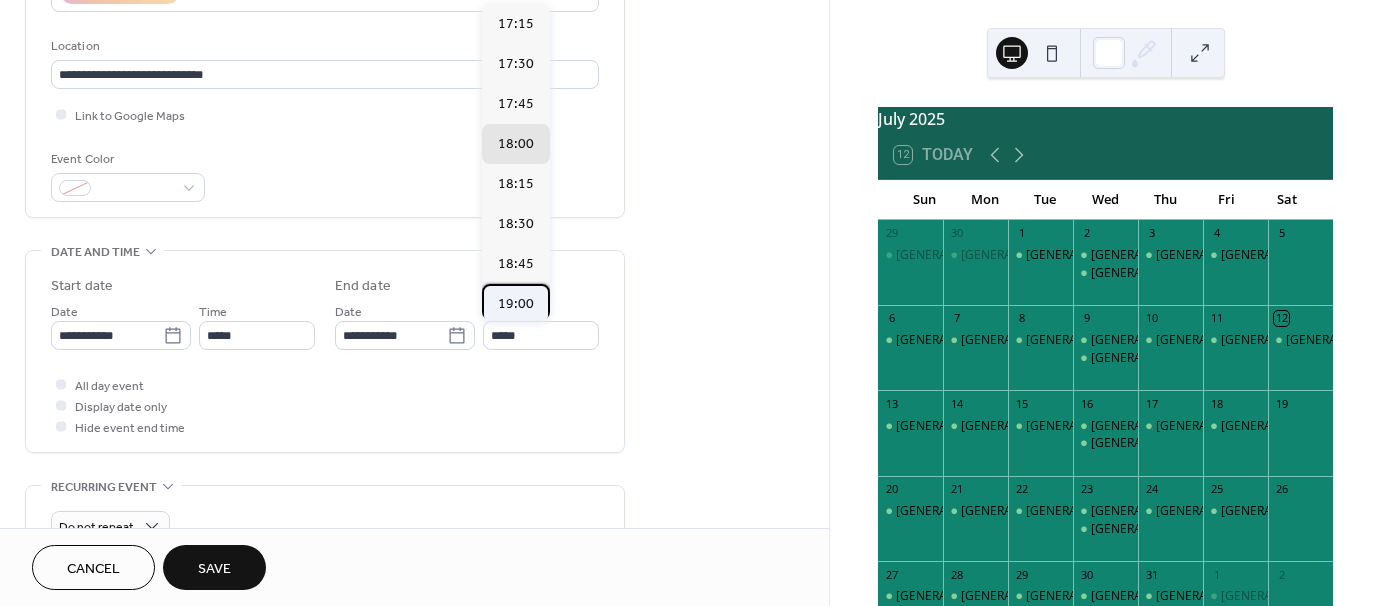 click on "19:00" at bounding box center [516, 304] 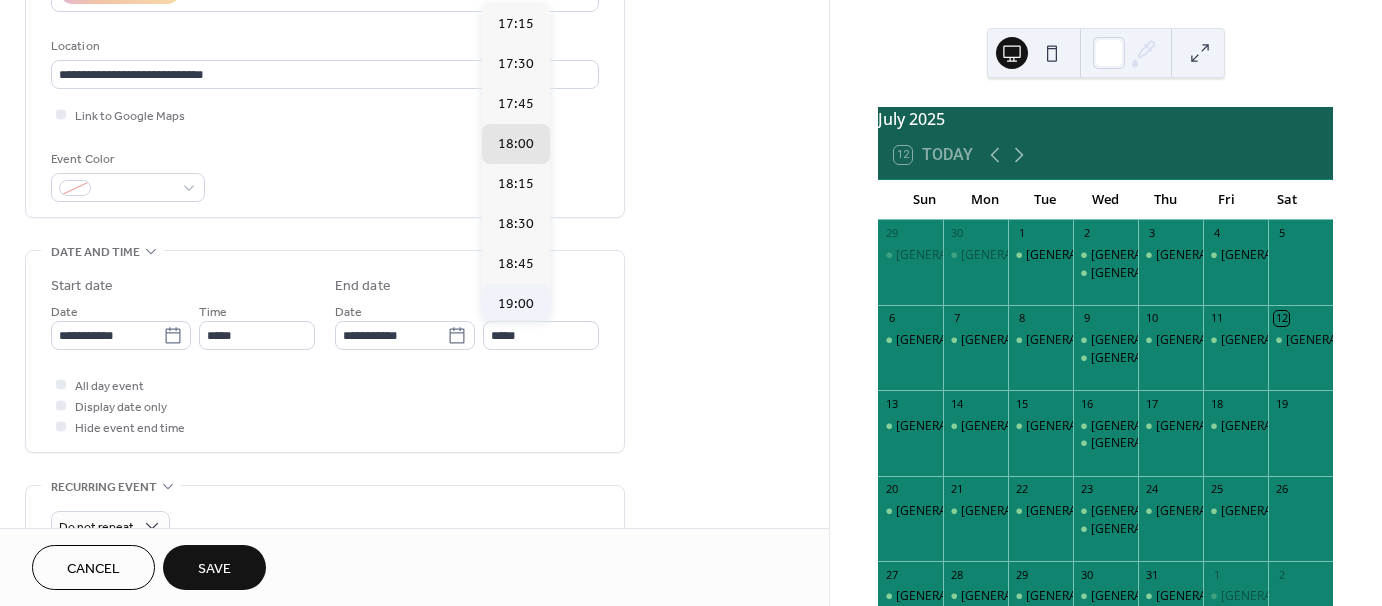 type on "*****" 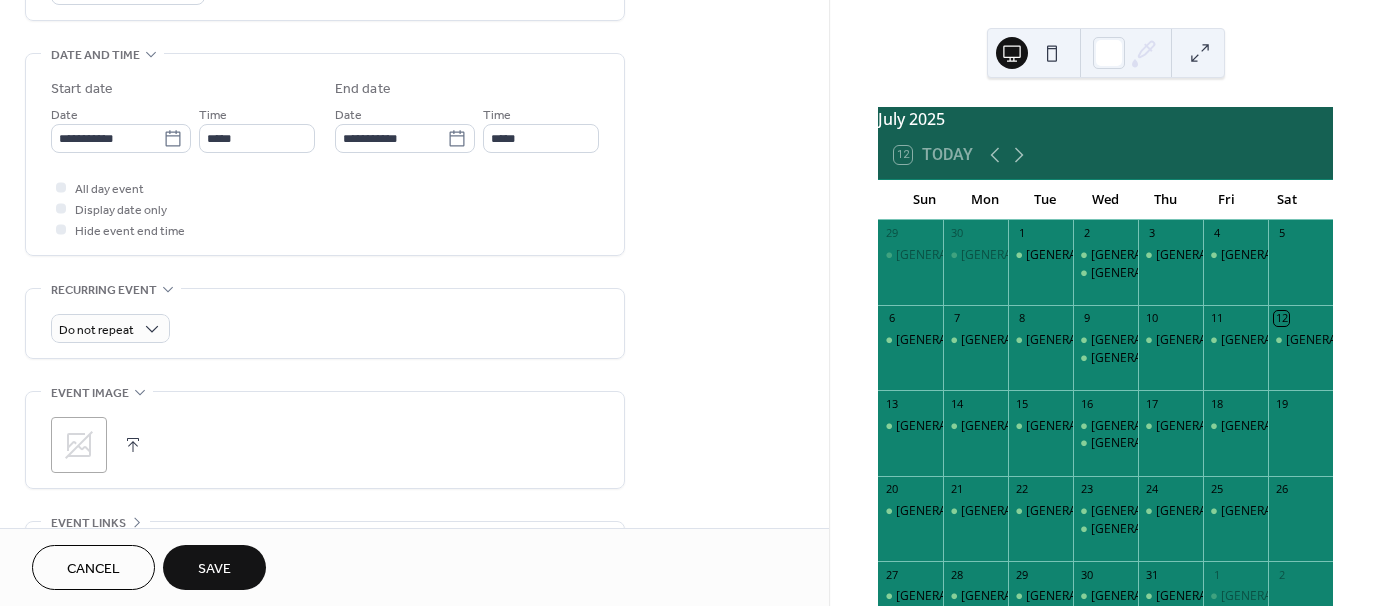 scroll, scrollTop: 600, scrollLeft: 0, axis: vertical 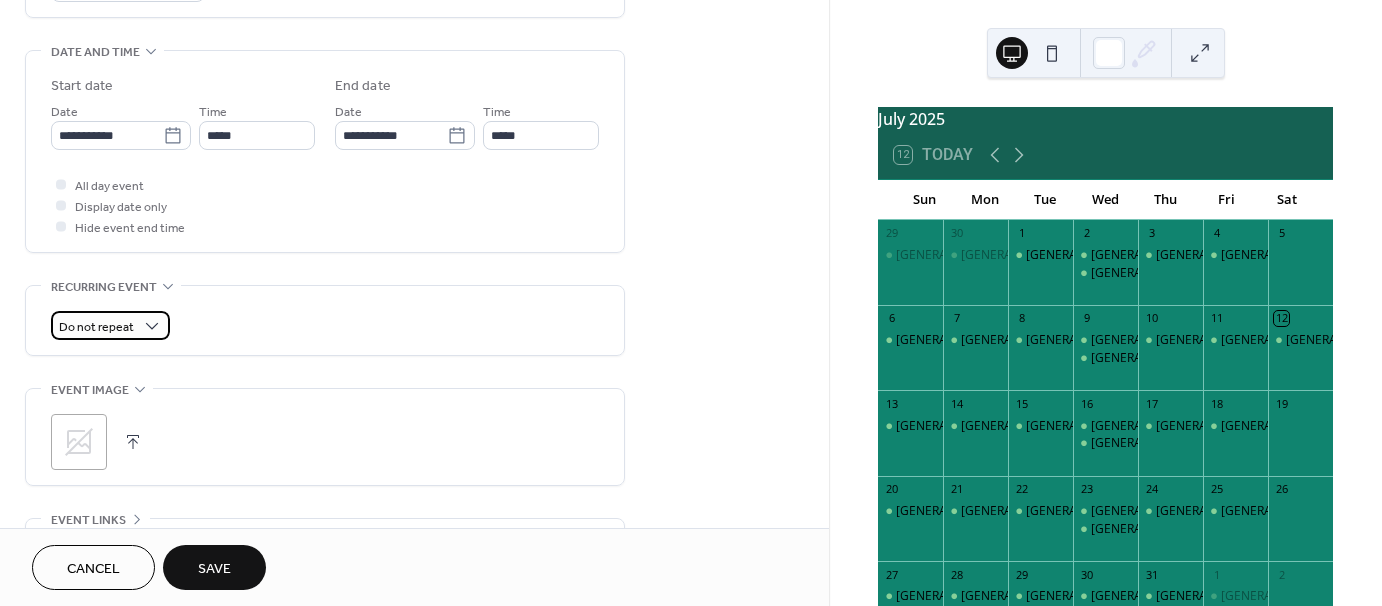 click on "Do not repeat" at bounding box center [96, 327] 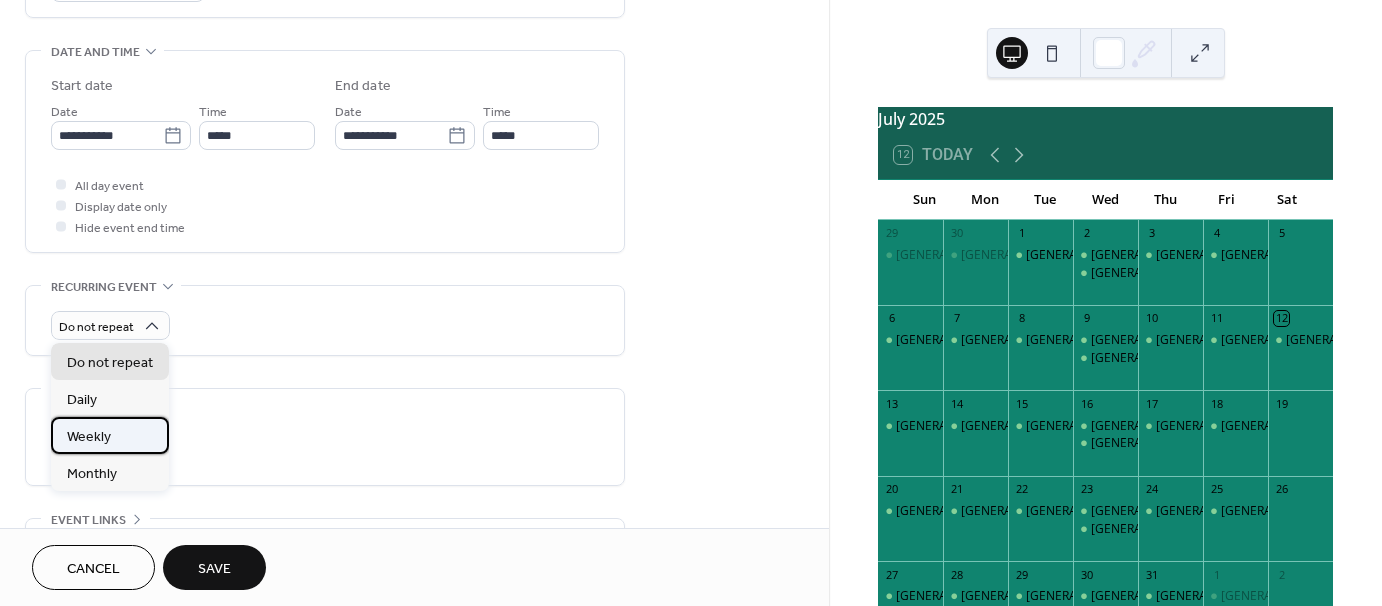 click on "Weekly" at bounding box center (110, 435) 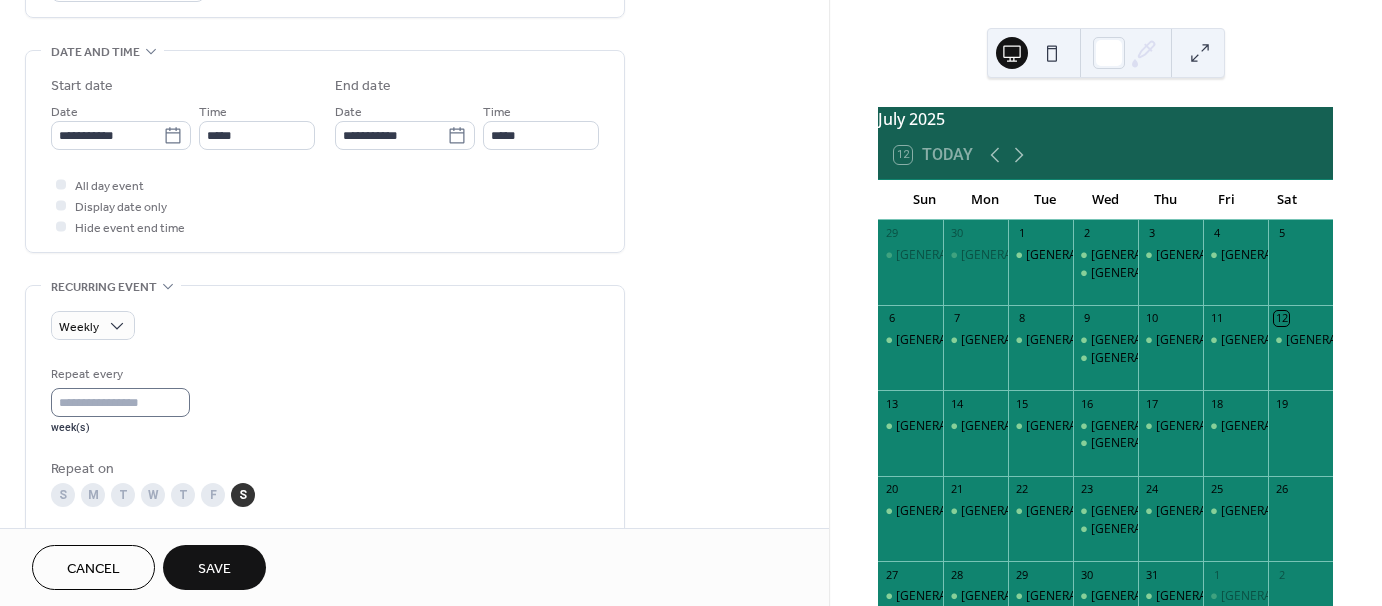 scroll, scrollTop: 1, scrollLeft: 0, axis: vertical 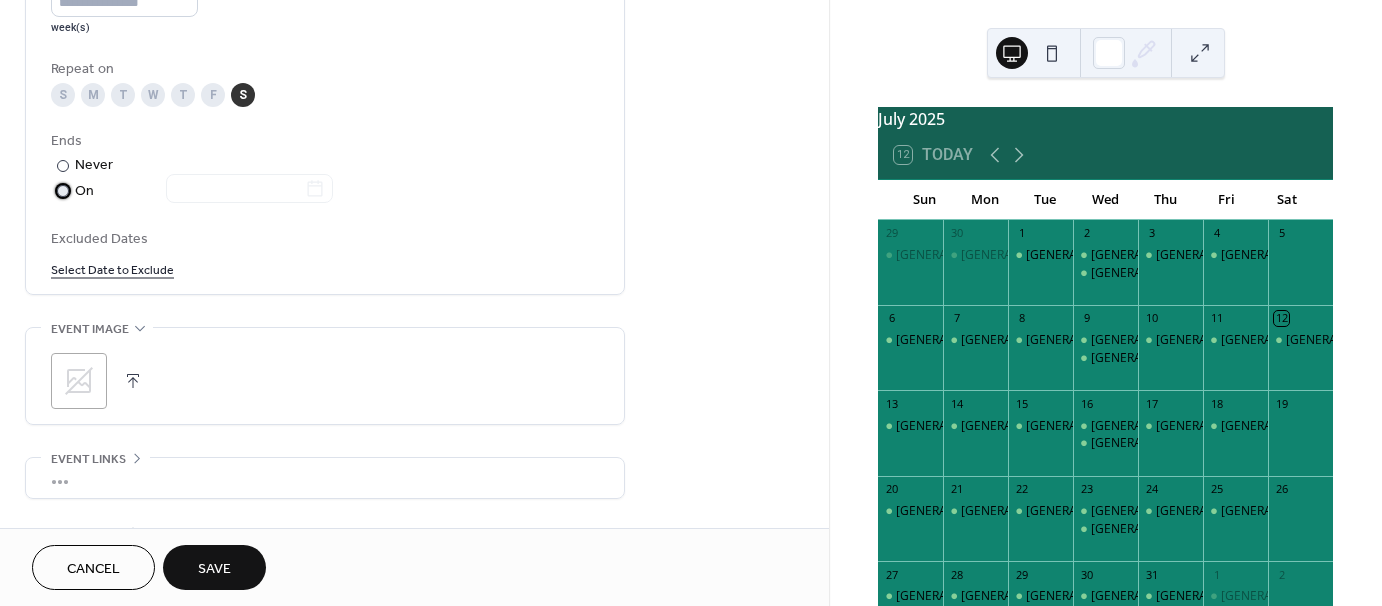 click on "On" at bounding box center (204, 191) 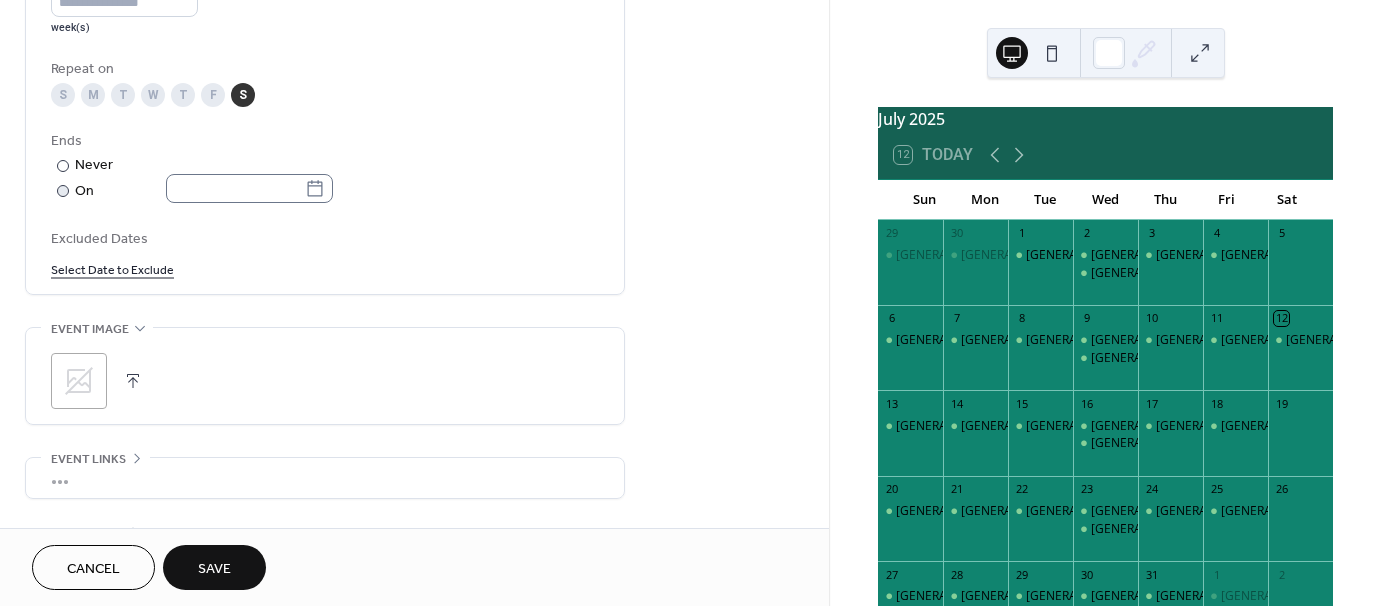 click 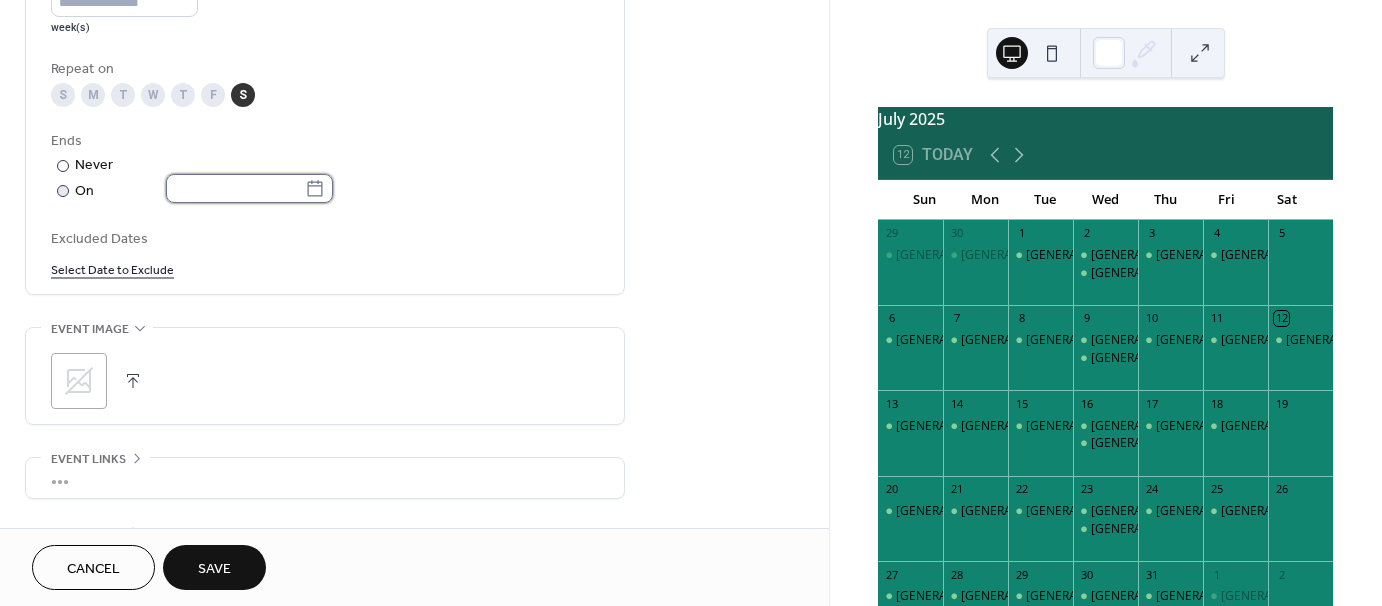 click at bounding box center (235, 188) 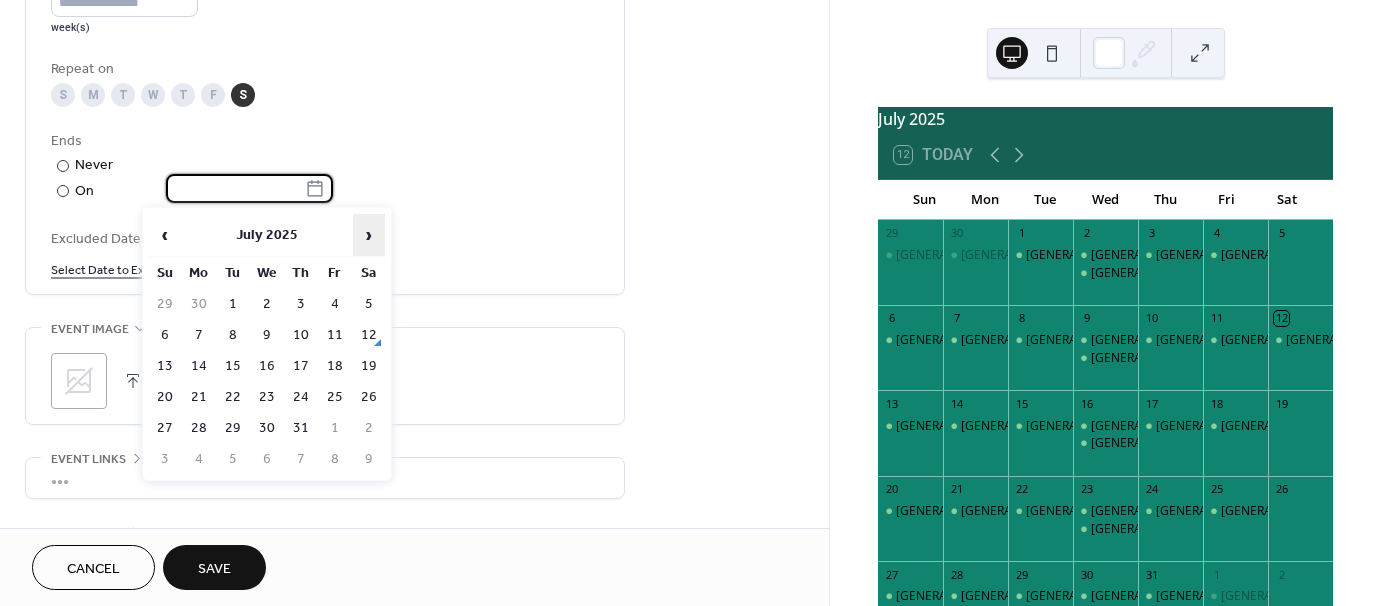click on "›" at bounding box center [369, 235] 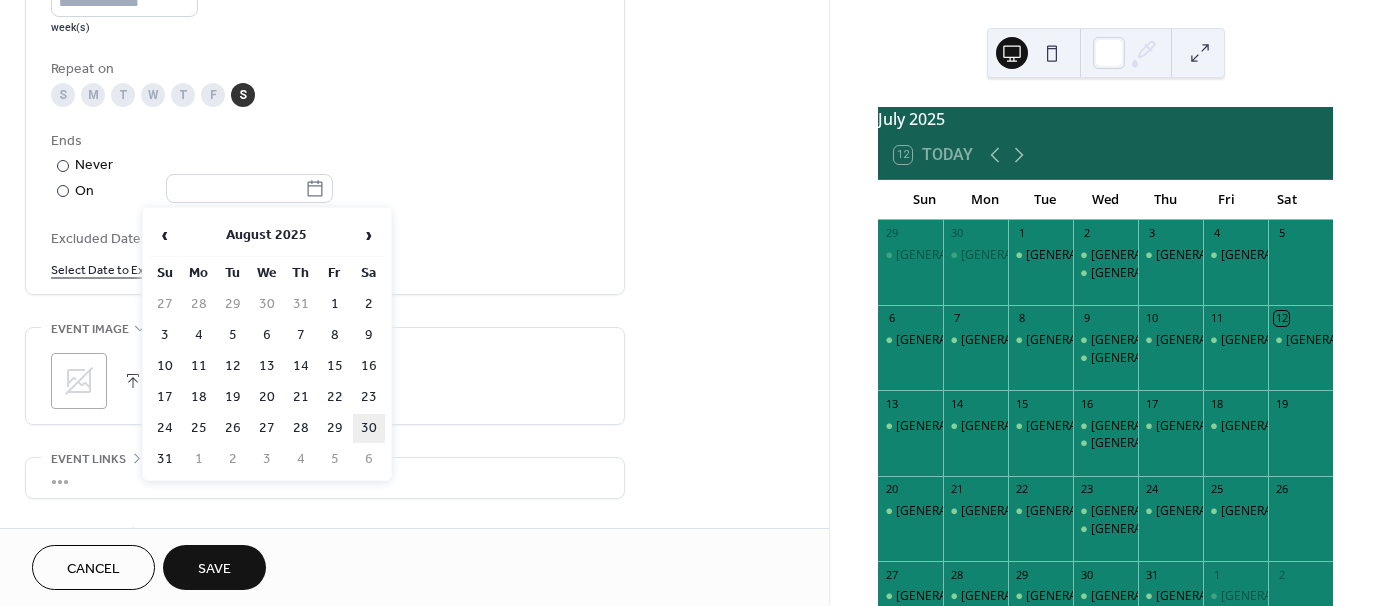 click on "30" at bounding box center (369, 428) 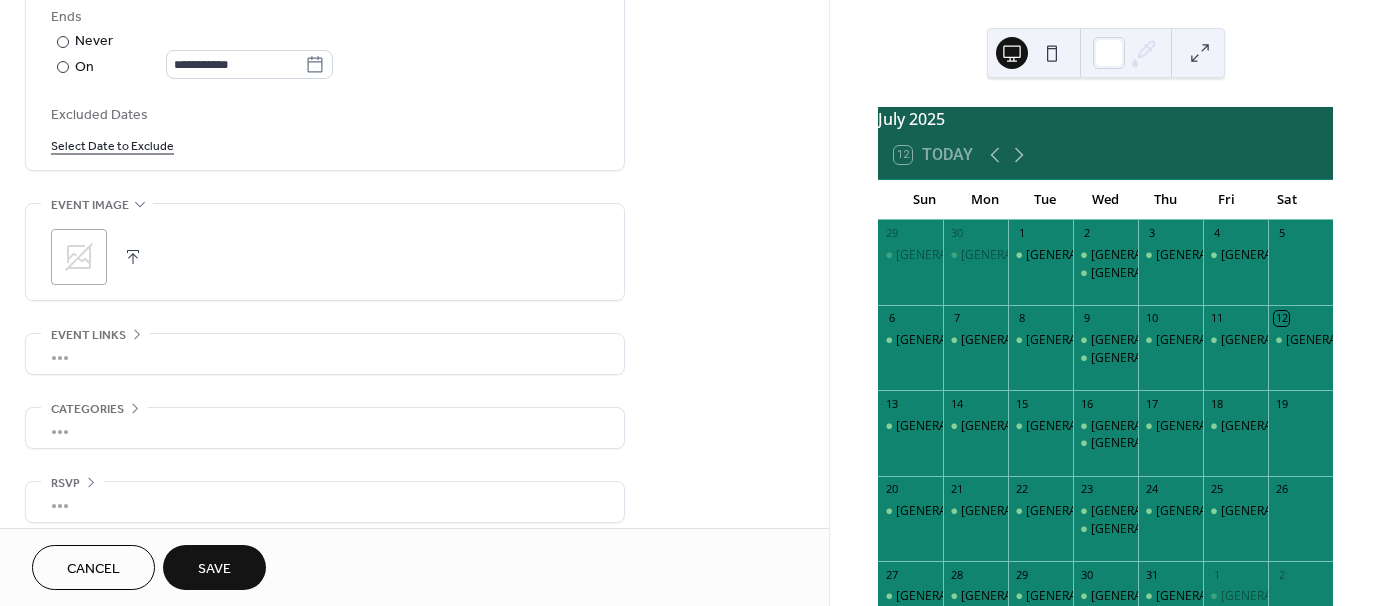 scroll, scrollTop: 1136, scrollLeft: 0, axis: vertical 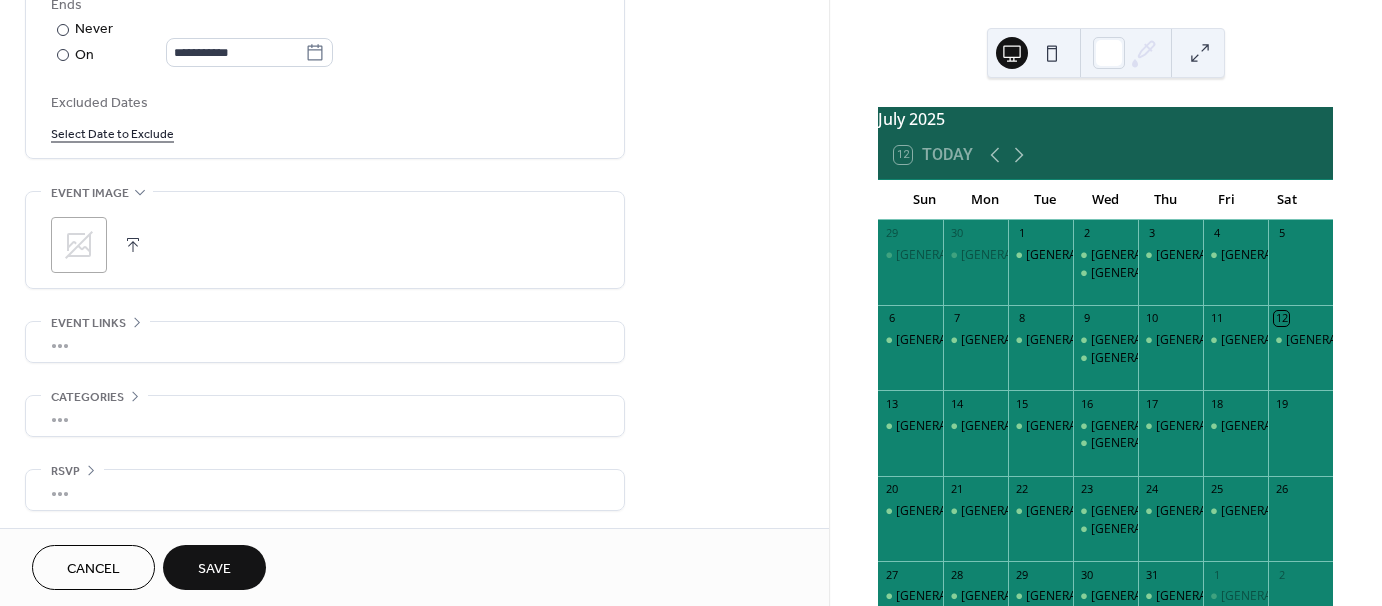click on "Save" at bounding box center [214, 569] 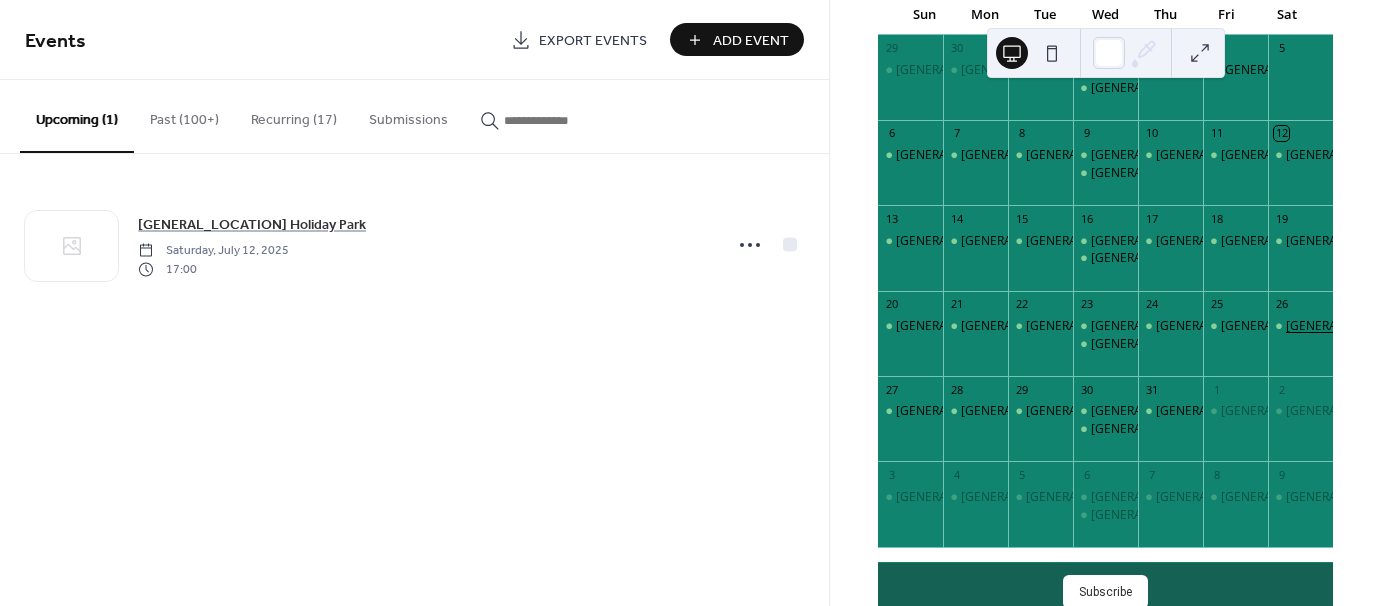 scroll, scrollTop: 200, scrollLeft: 0, axis: vertical 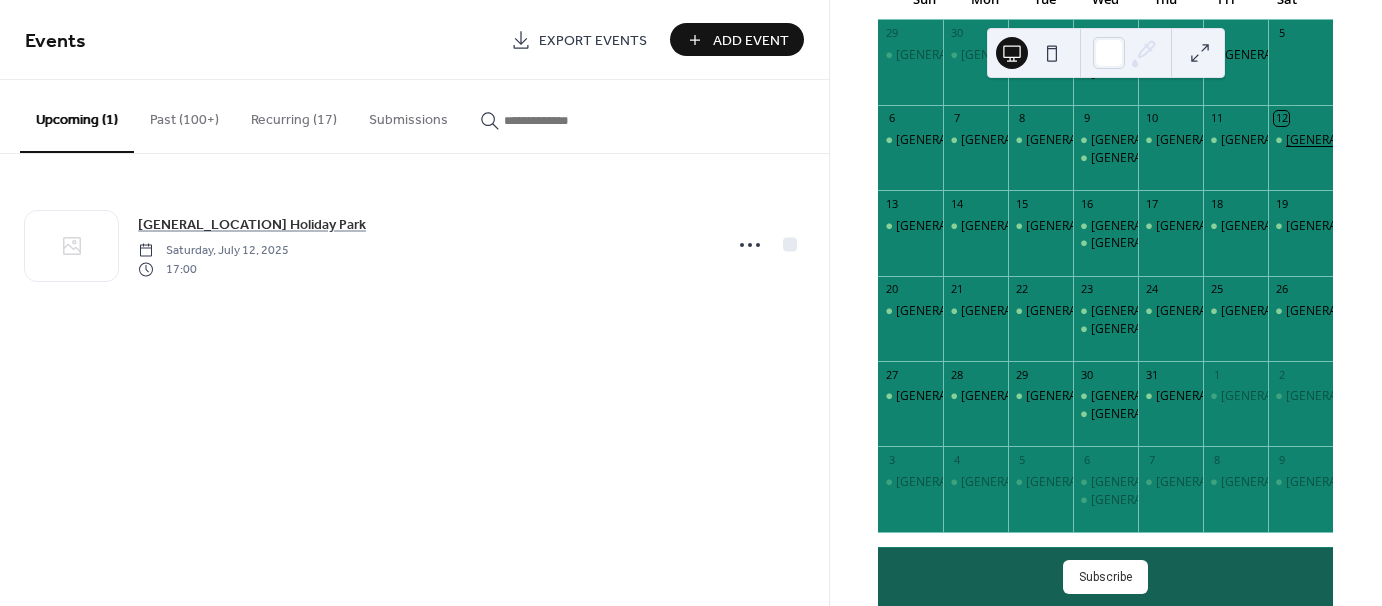 click on "[GENERAL_LOCATION] Holiday Park" at bounding box center [1385, 140] 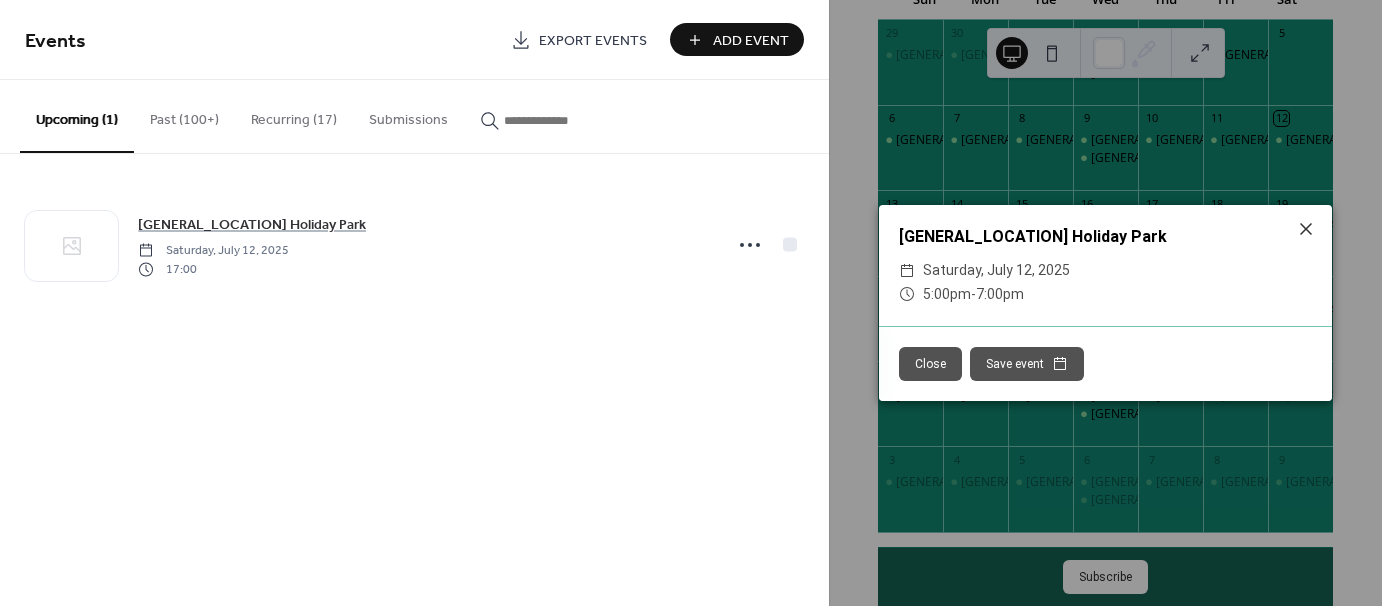 click 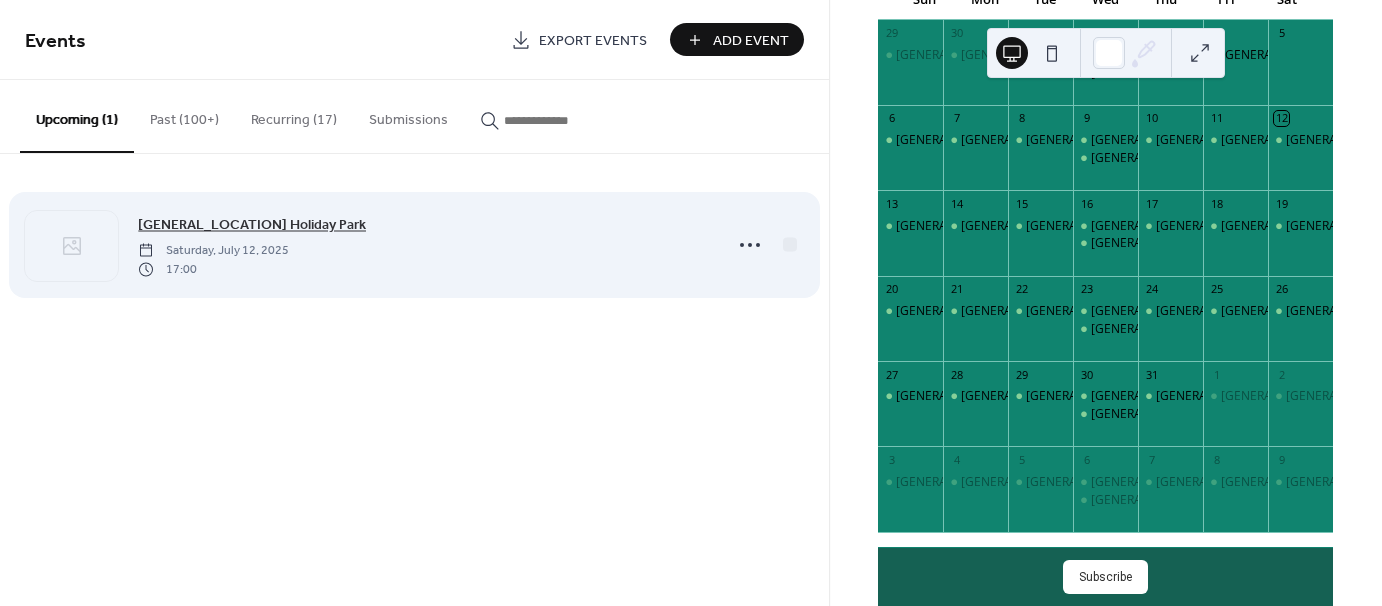 click on "[GENERAL_LOCATION] Holiday Park" at bounding box center (252, 225) 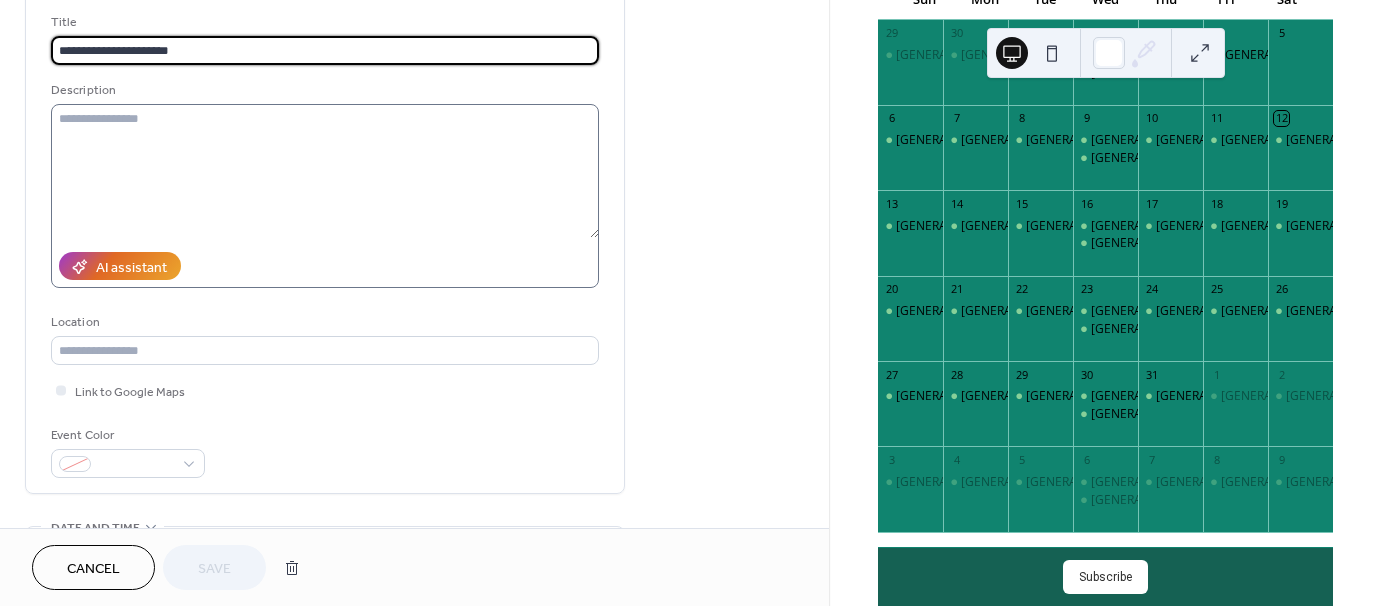 scroll, scrollTop: 400, scrollLeft: 0, axis: vertical 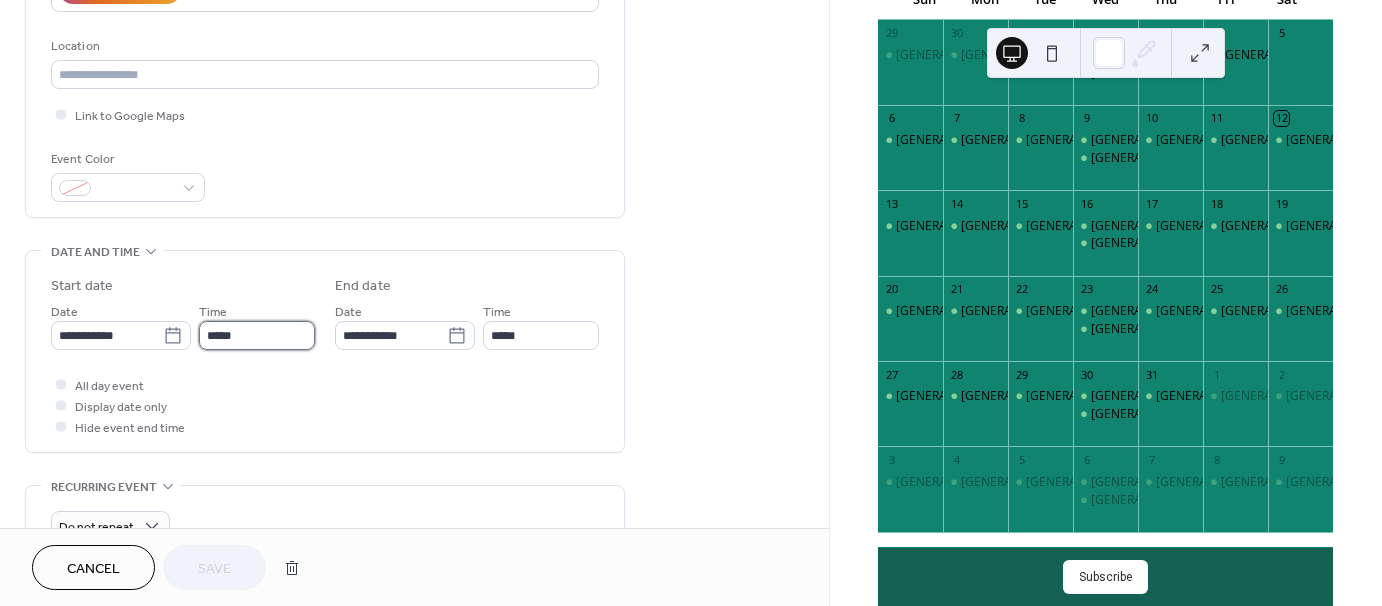click on "*****" at bounding box center [257, 335] 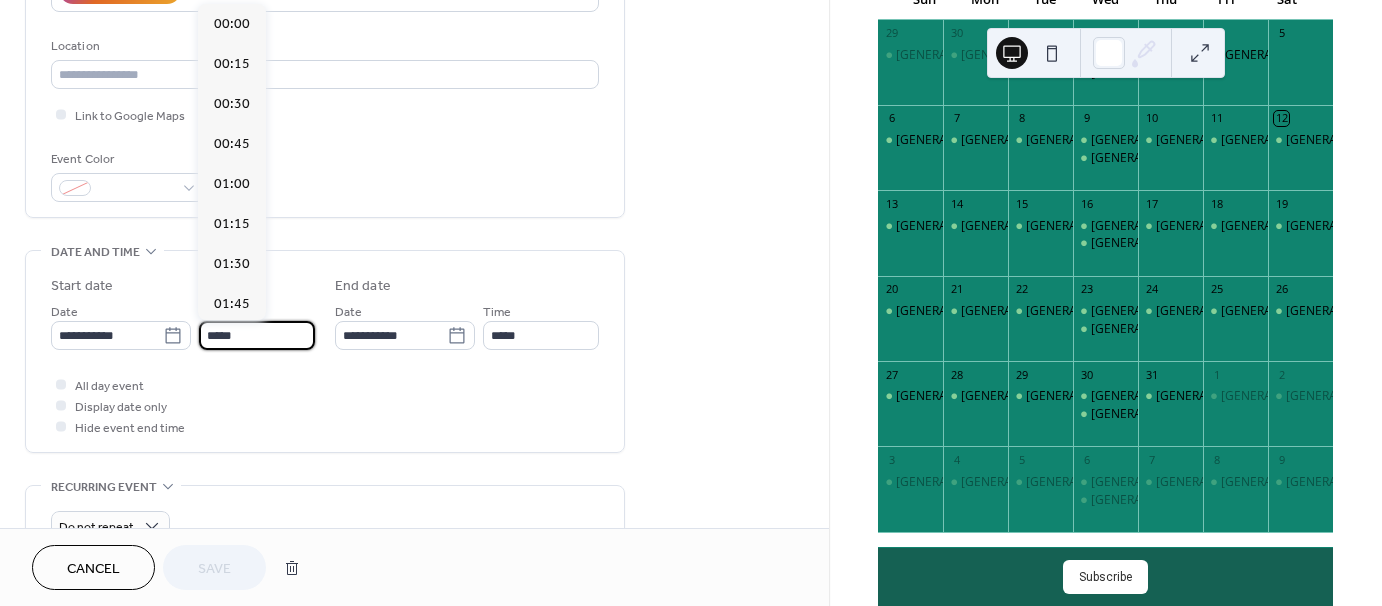 scroll, scrollTop: 2733, scrollLeft: 0, axis: vertical 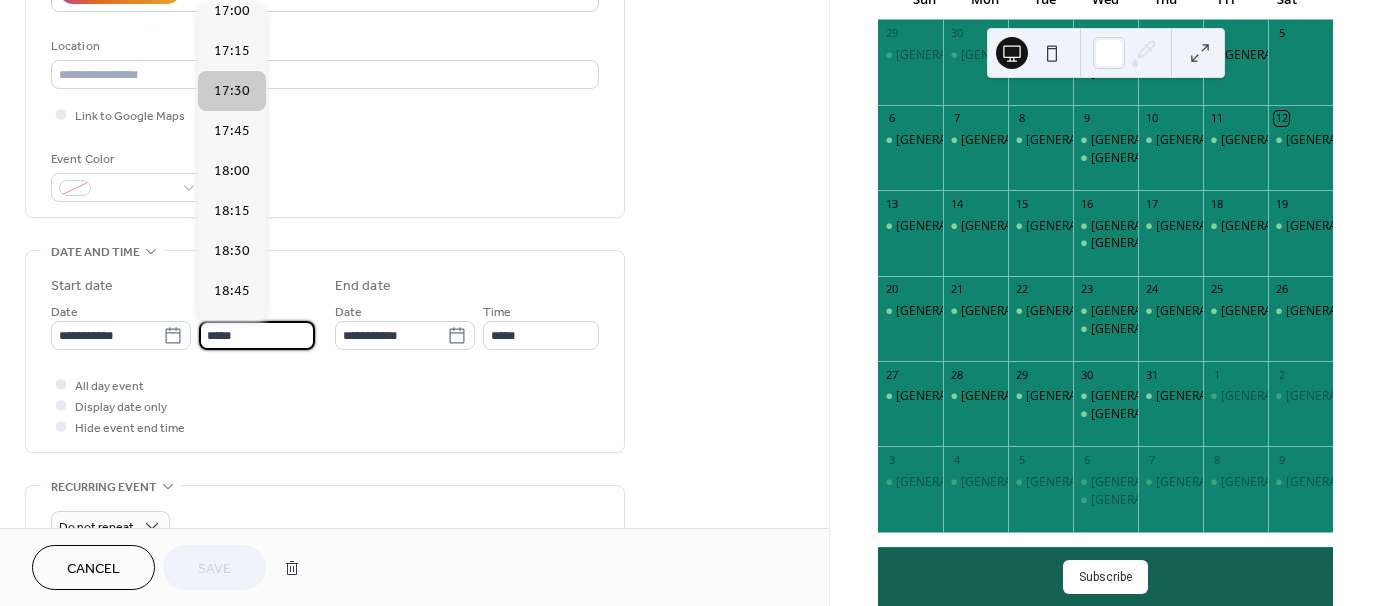 type on "*****" 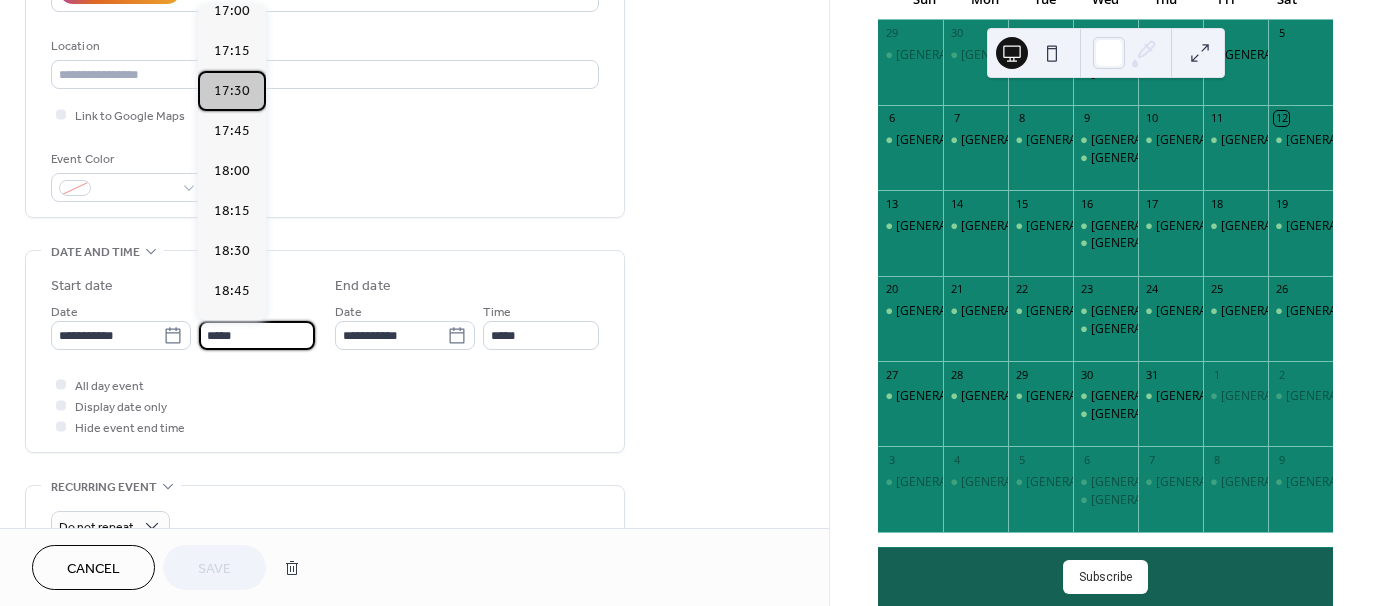 click on "17:30" at bounding box center [232, 91] 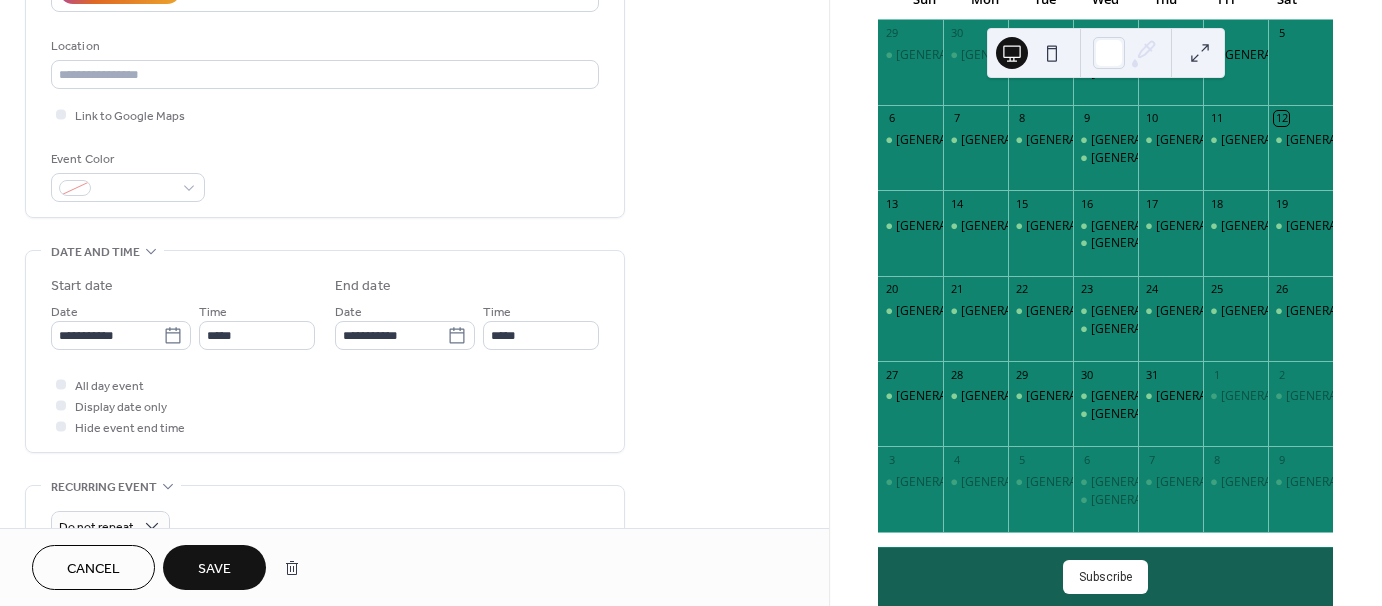 type on "*****" 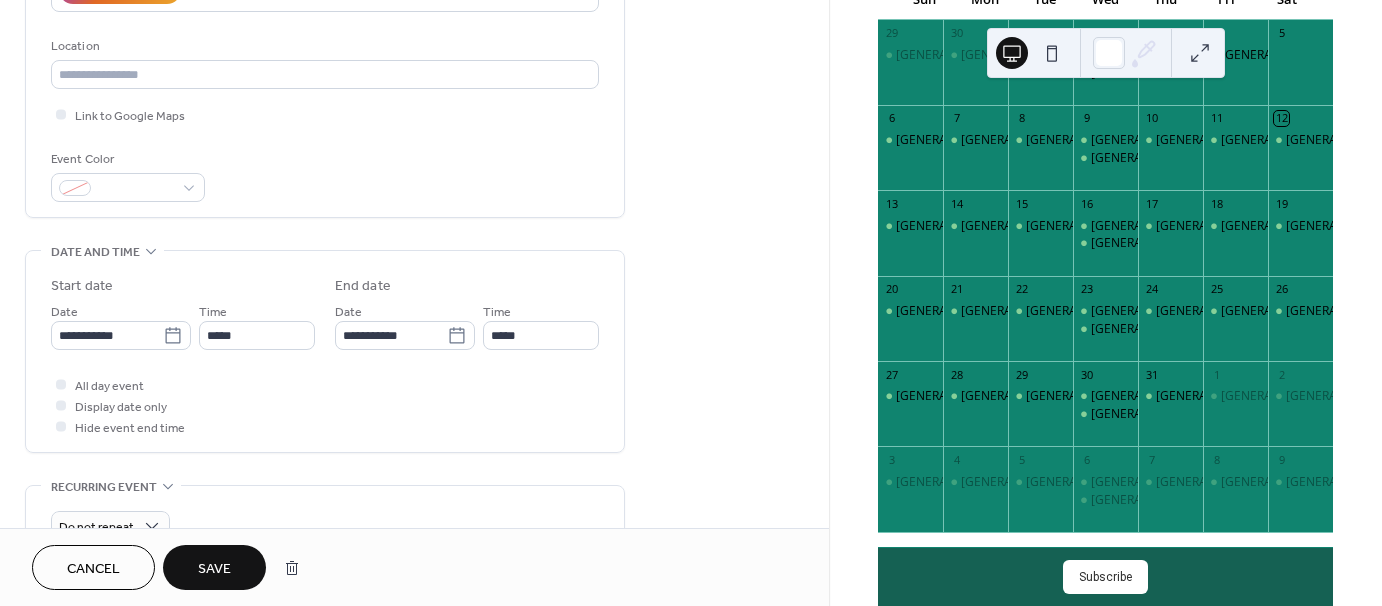 click on "Save" at bounding box center (214, 569) 